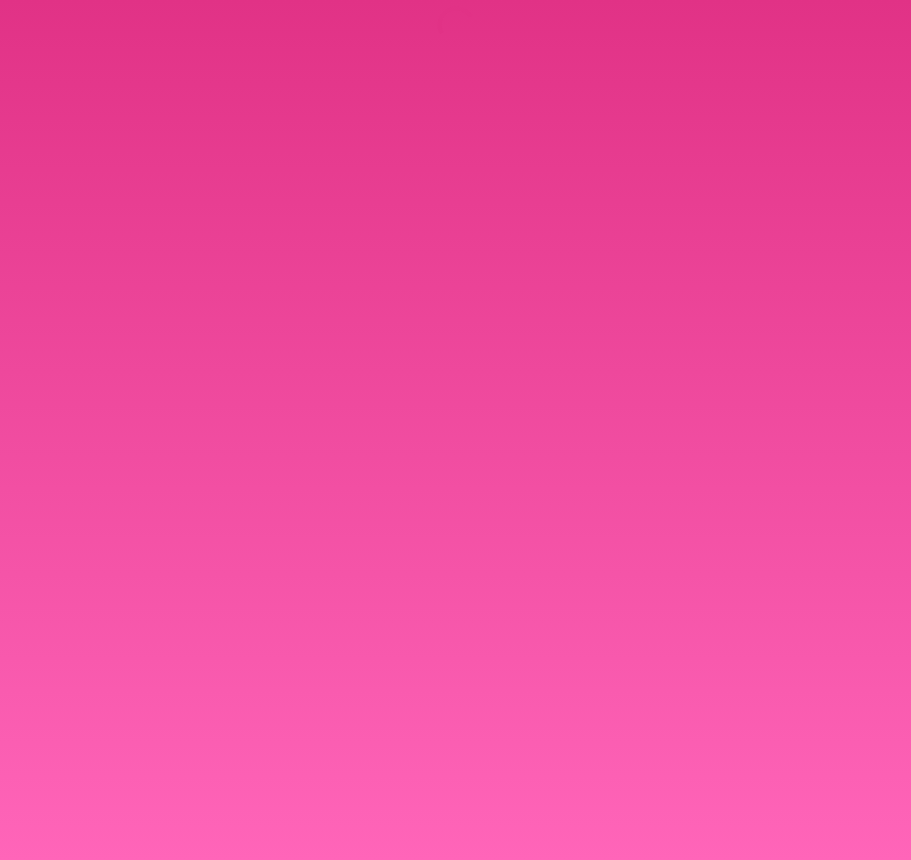 scroll, scrollTop: 0, scrollLeft: 0, axis: both 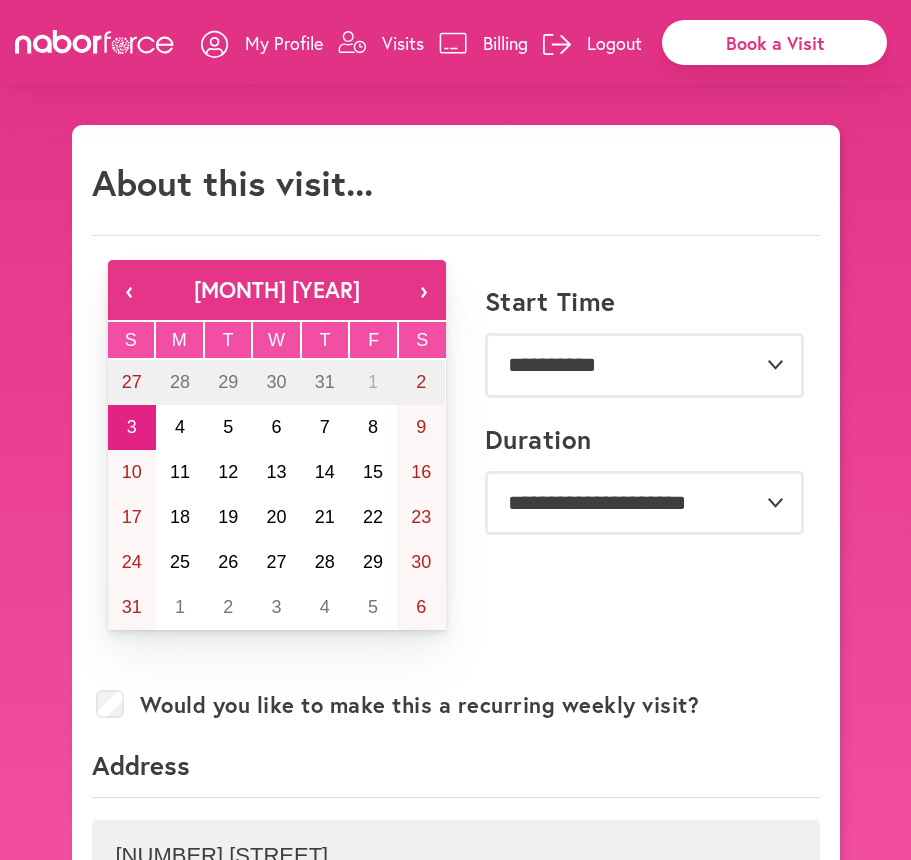 click on "Visits" at bounding box center [403, 43] 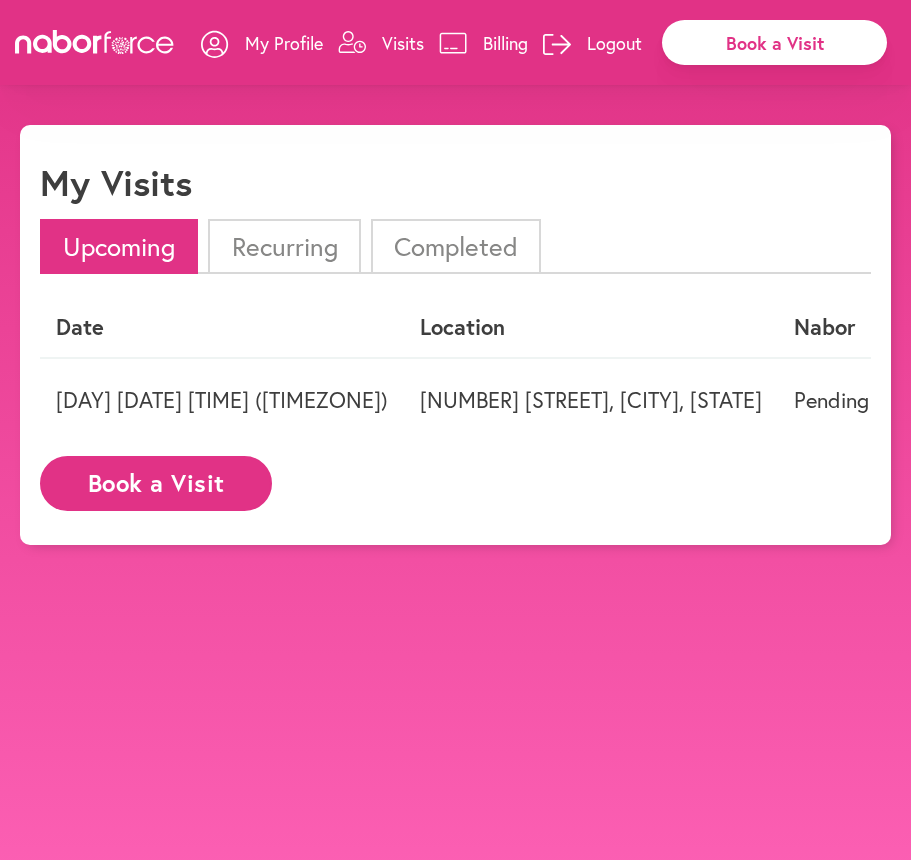 click on "Sunday 08/10 9:30 AM (EDT)" at bounding box center (222, 399) 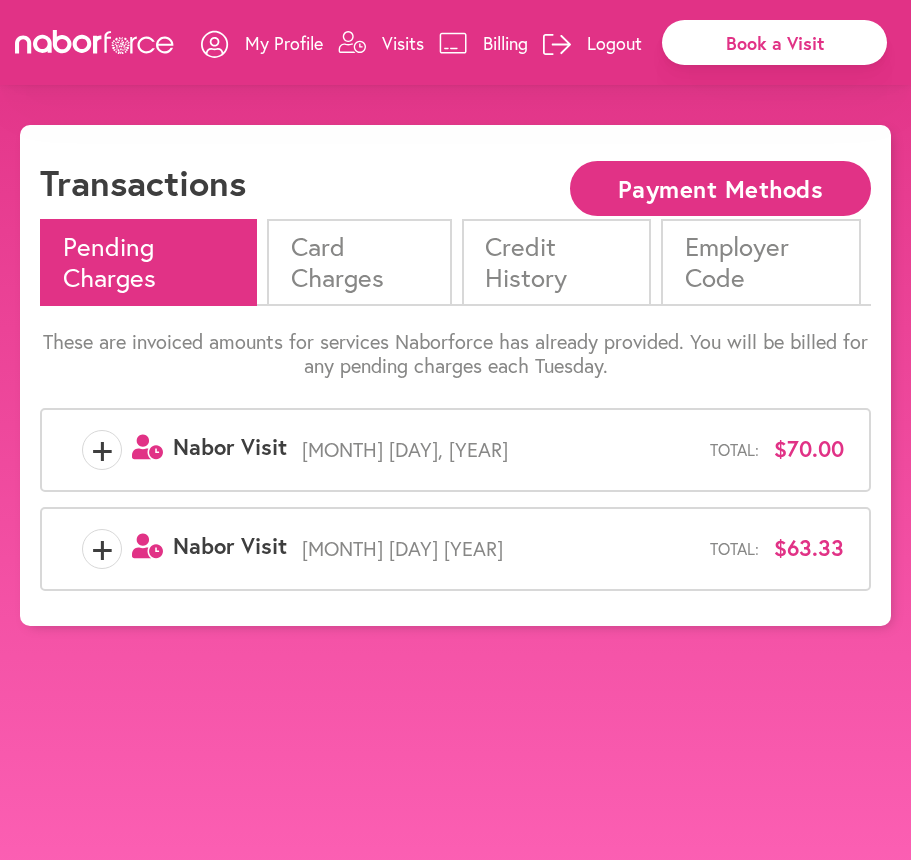 click 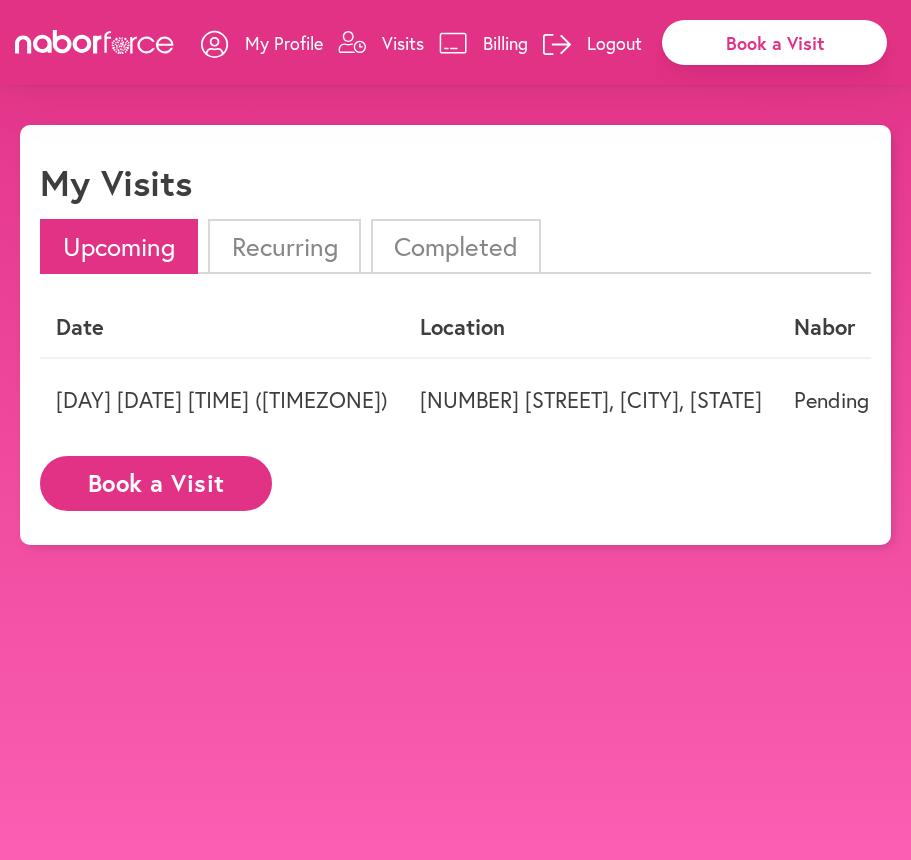 click on "Book a Visit" at bounding box center (156, 483) 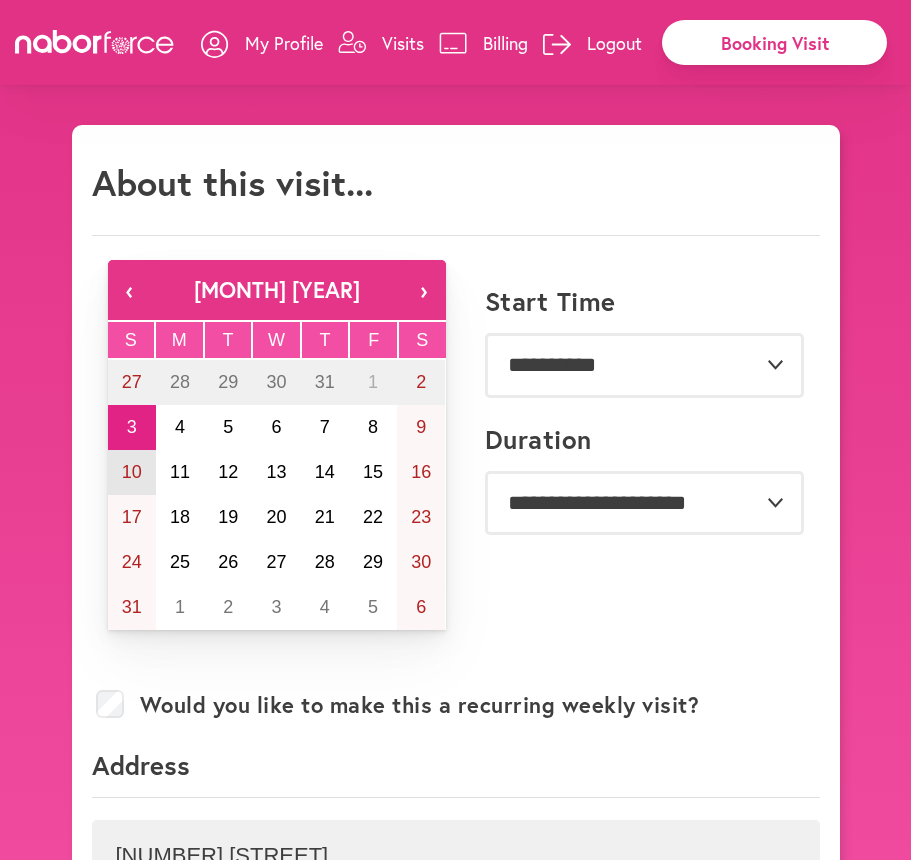 click on "10" at bounding box center [132, 472] 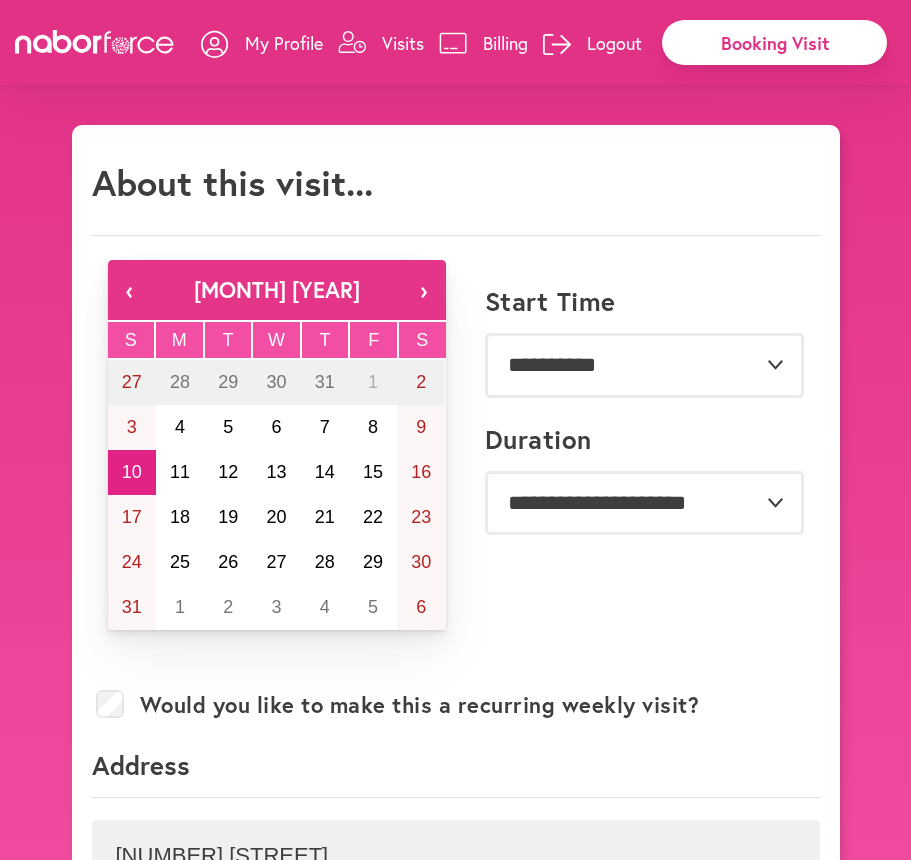 click on "Visits" at bounding box center [403, 43] 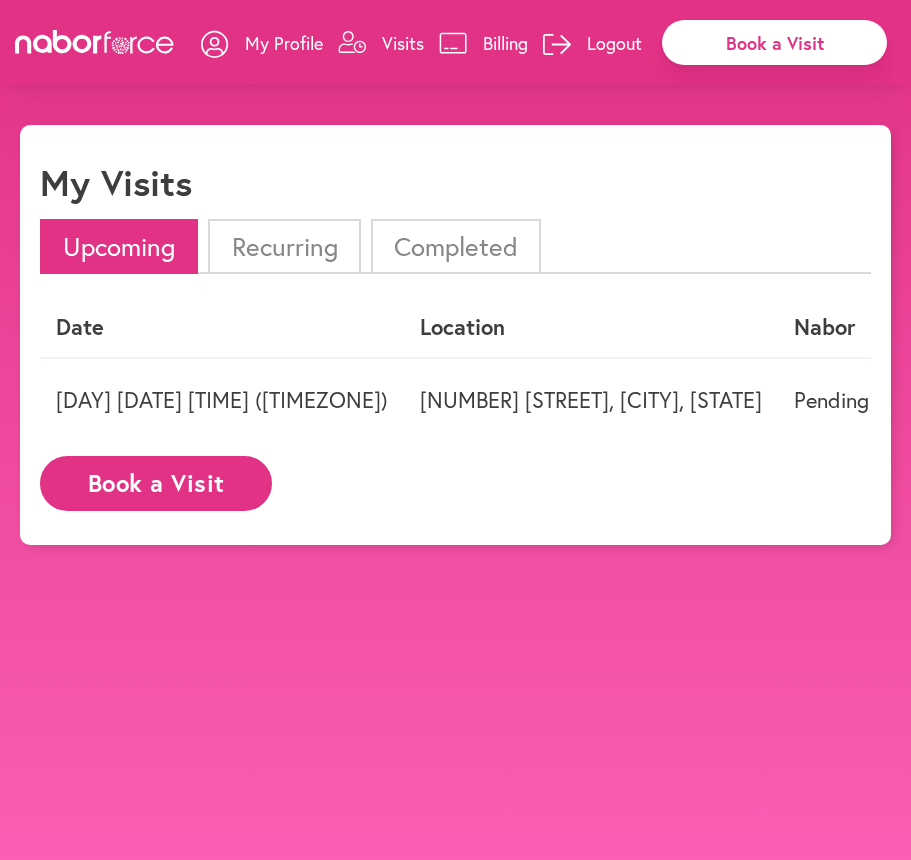 click on "My Profile" at bounding box center (284, 43) 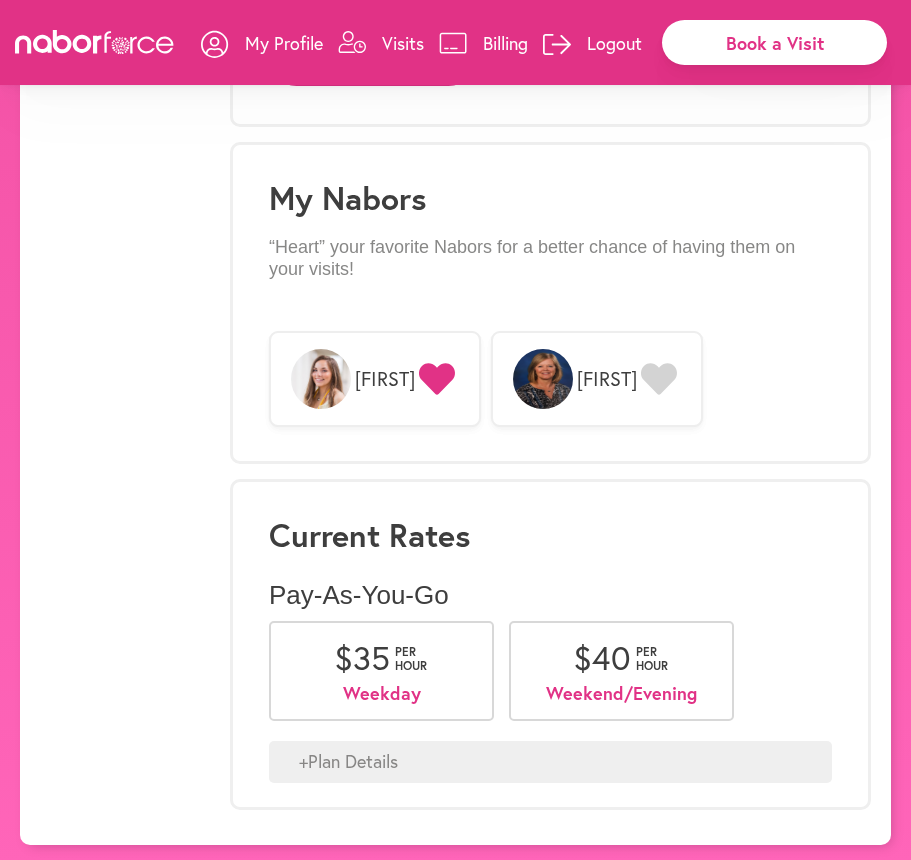 scroll, scrollTop: 1538, scrollLeft: 0, axis: vertical 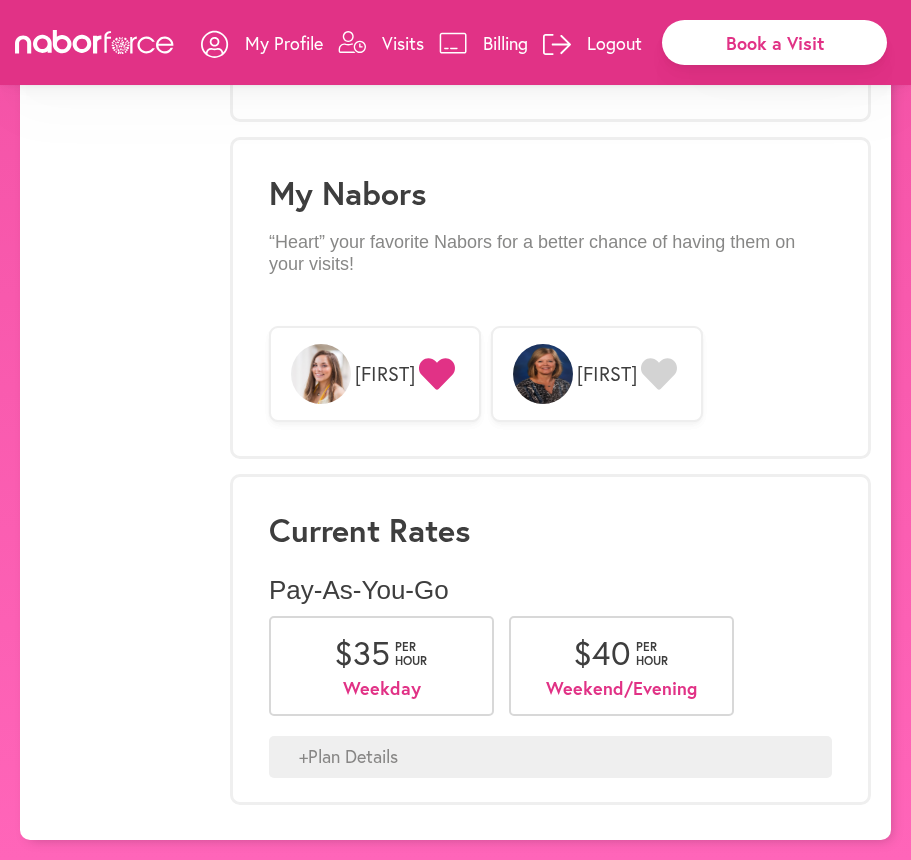 click on "Book a Visit" at bounding box center [774, 42] 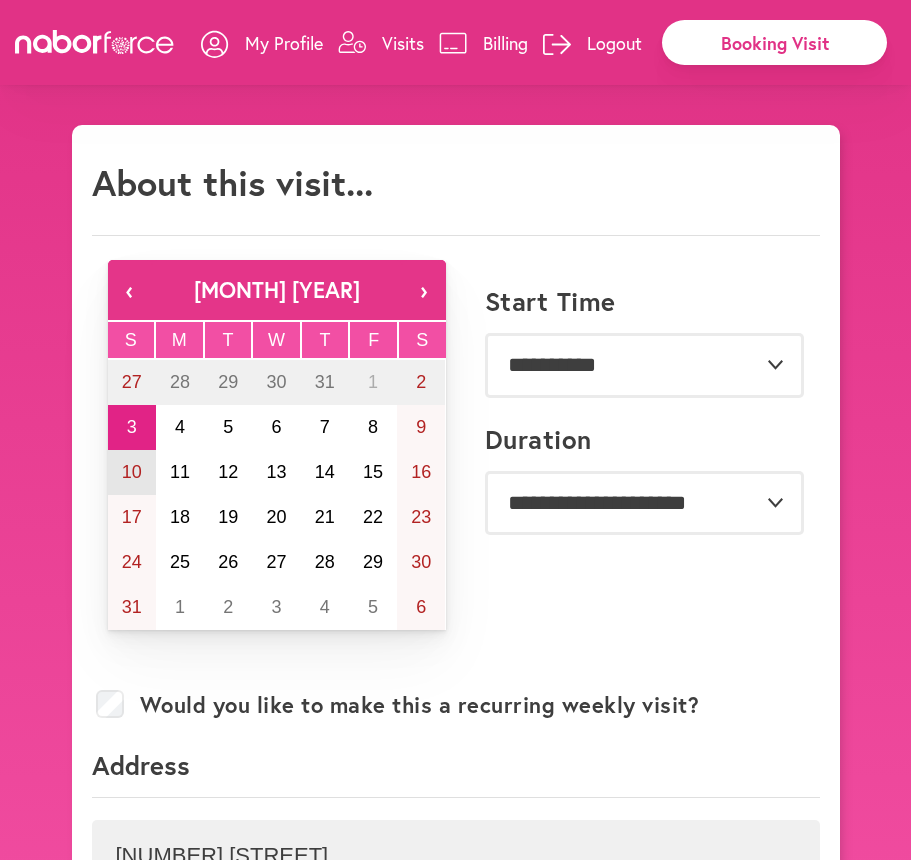 click on "10" at bounding box center (132, 472) 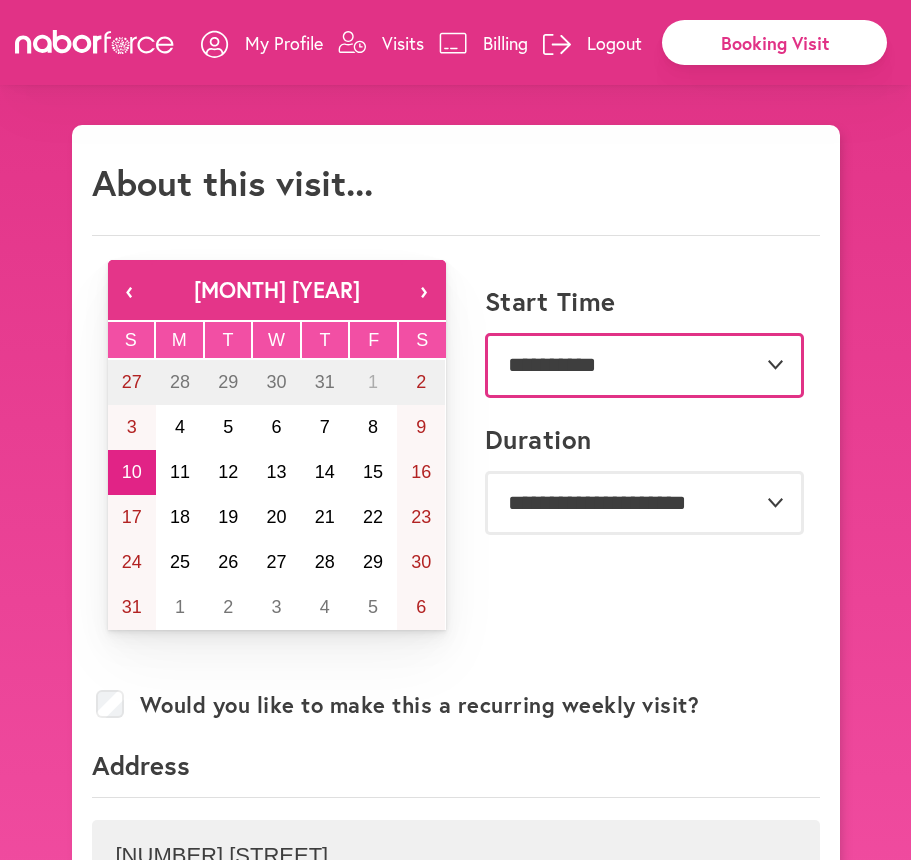 click on "**********" at bounding box center [644, 365] 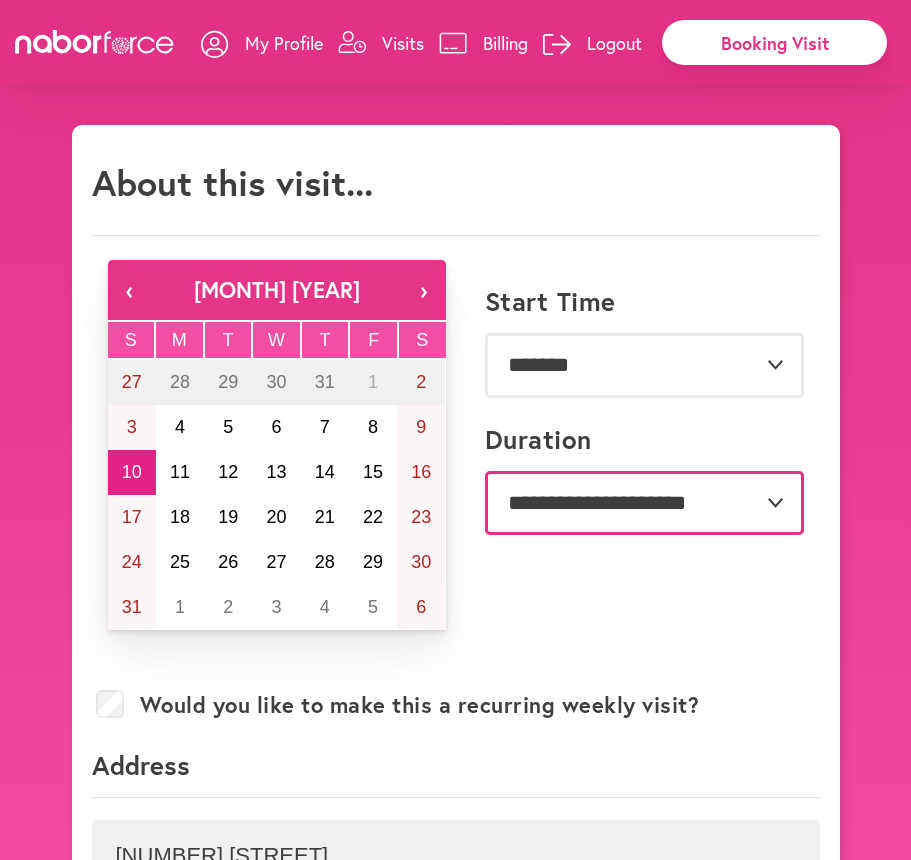 click on "**********" at bounding box center [644, 503] 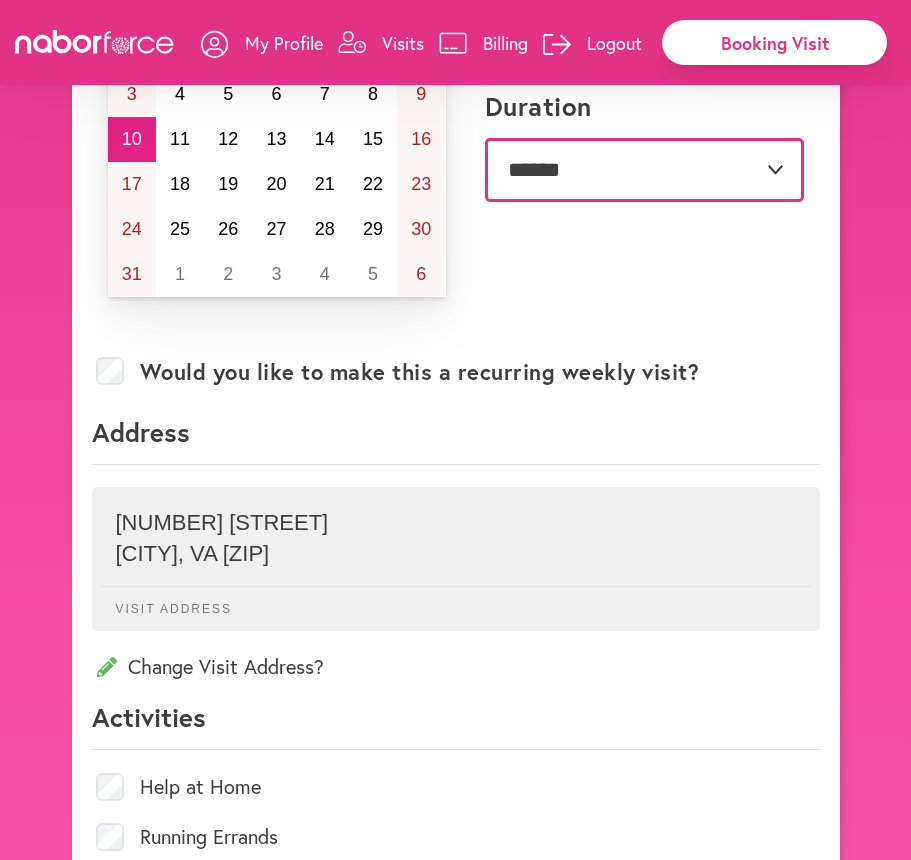 scroll, scrollTop: 0, scrollLeft: 0, axis: both 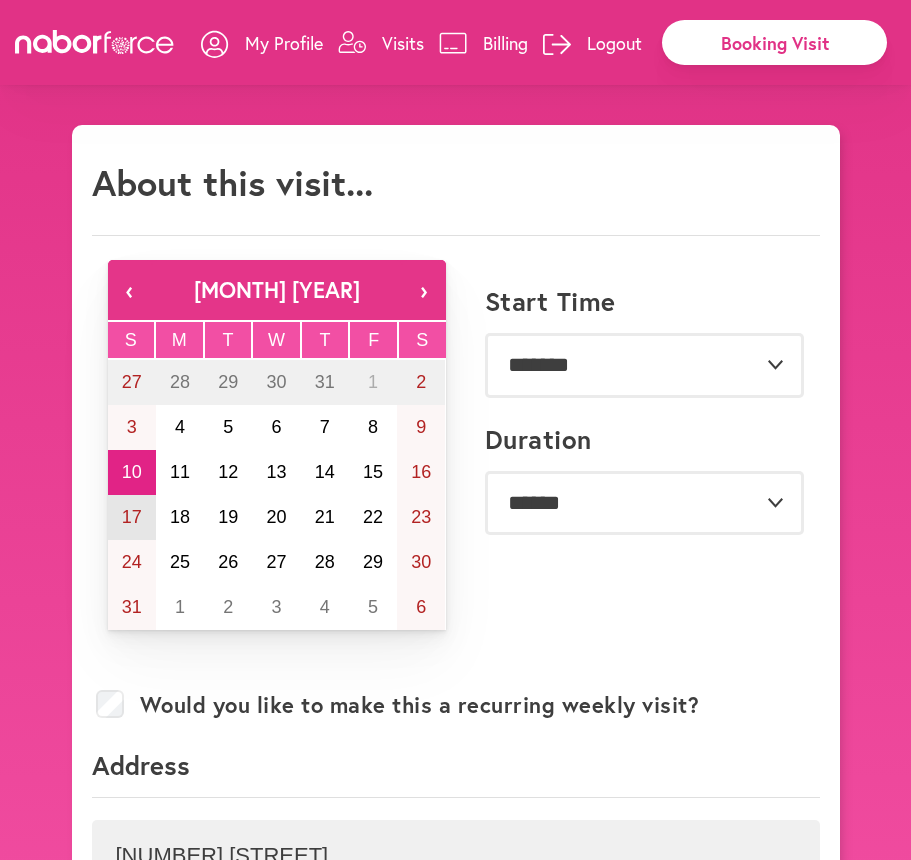 click on "17" at bounding box center [132, 517] 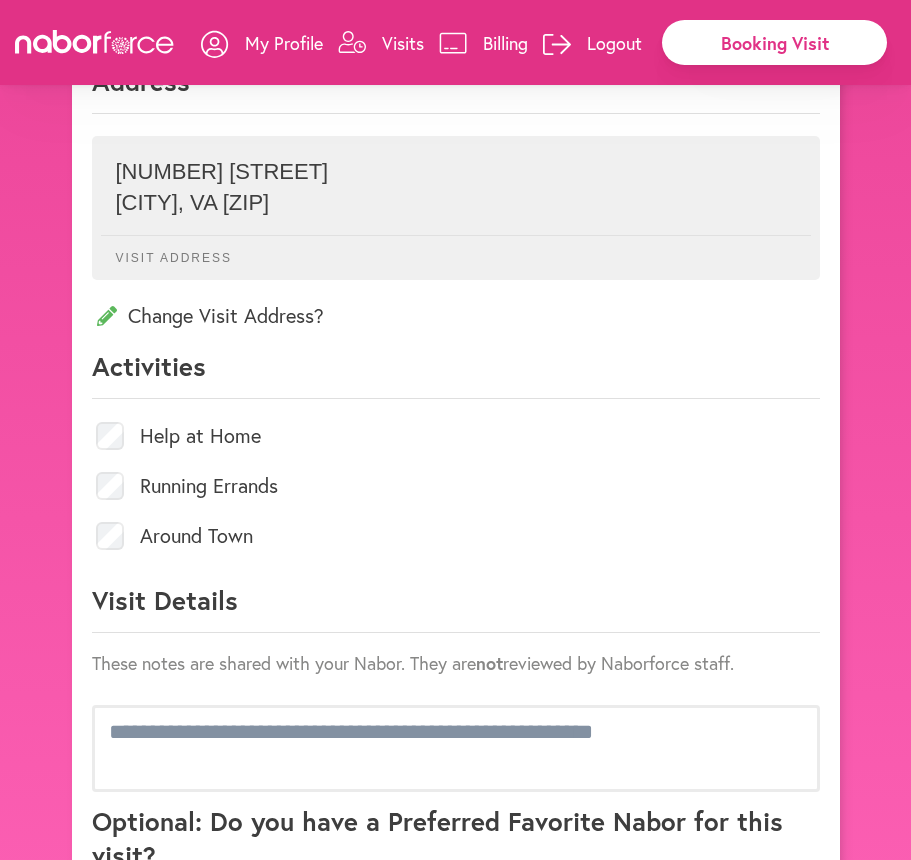 scroll, scrollTop: 708, scrollLeft: 0, axis: vertical 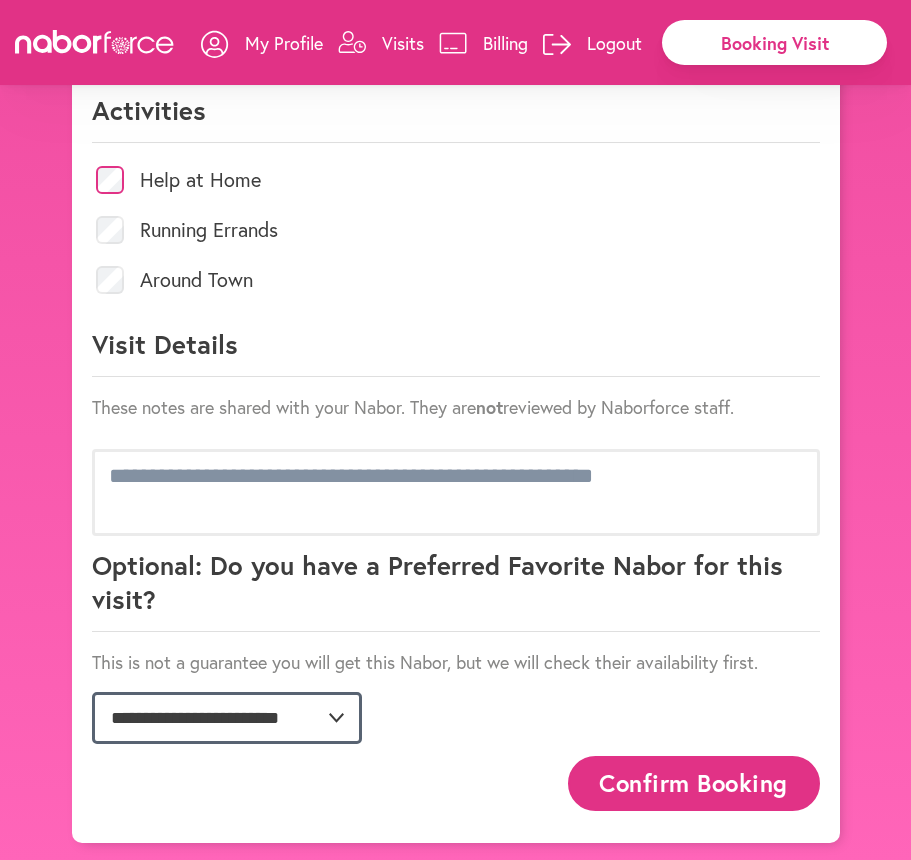 click on "**********" 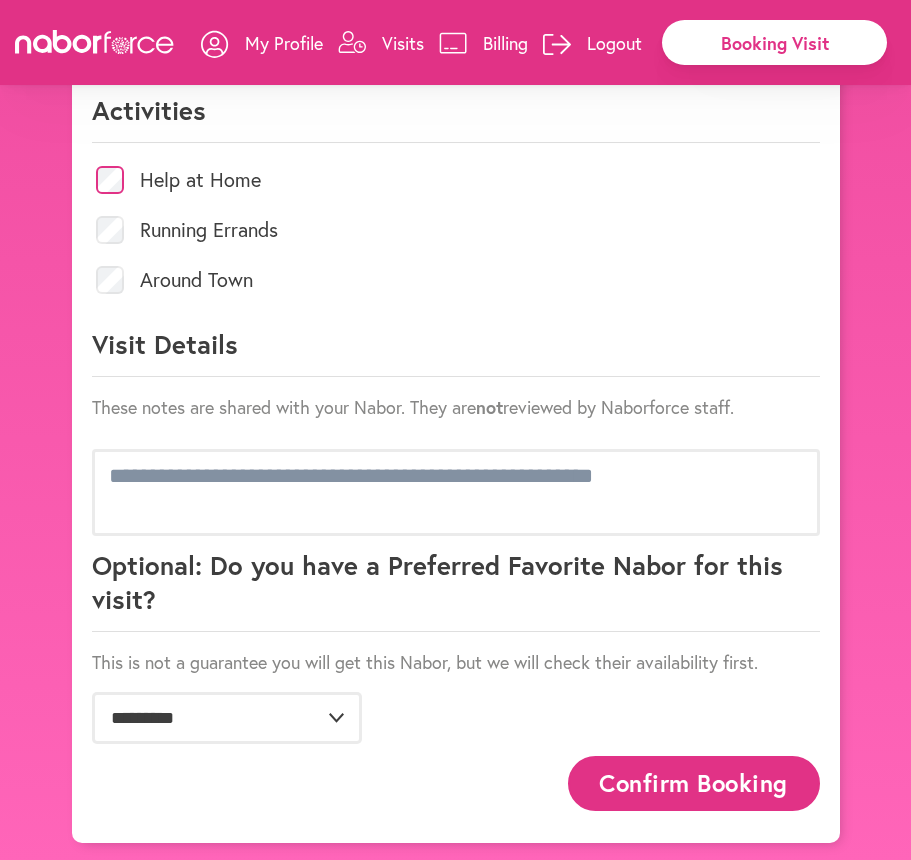 click on "Confirm Booking" at bounding box center (694, 783) 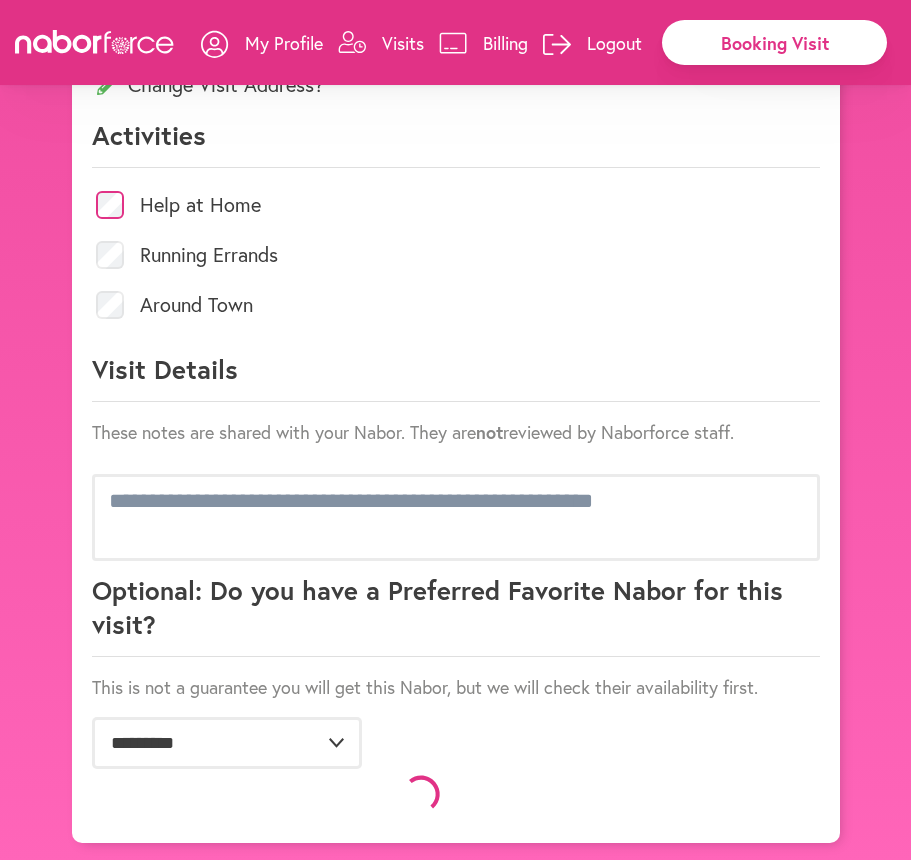 scroll, scrollTop: 940, scrollLeft: 0, axis: vertical 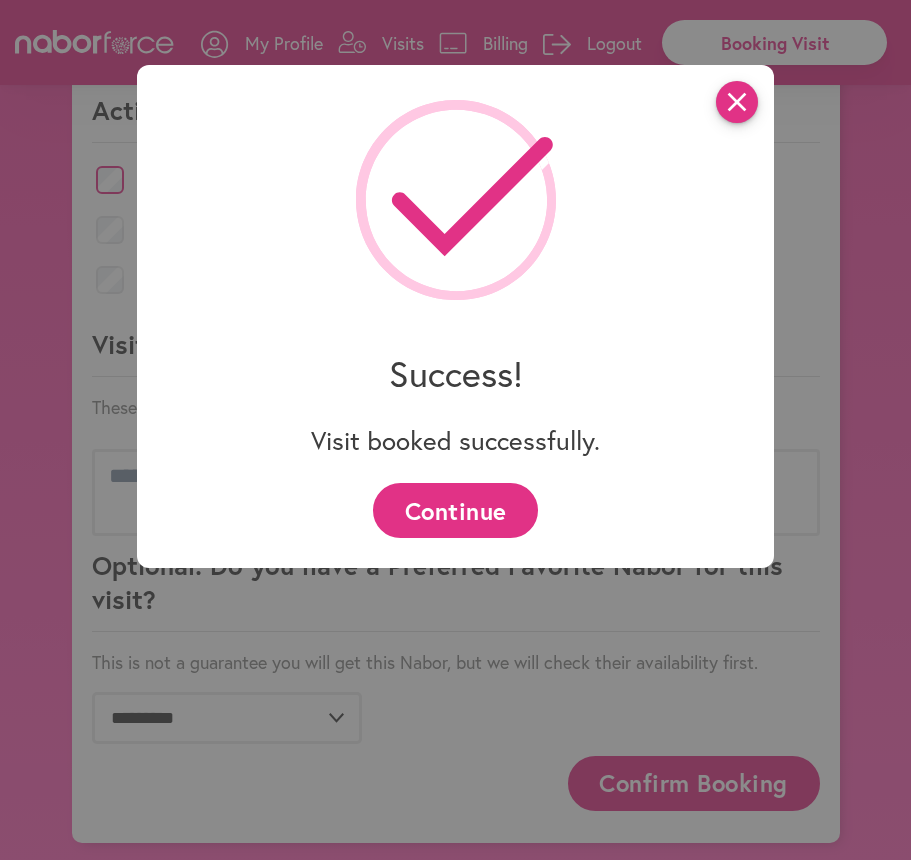 click on "close" at bounding box center (737, 102) 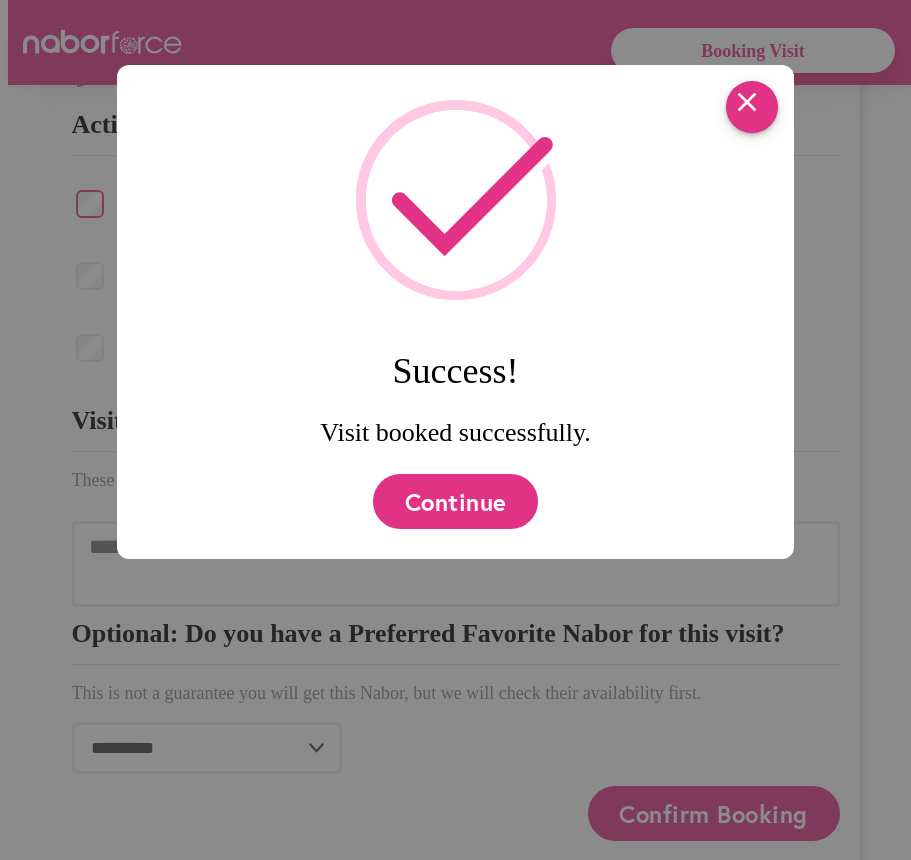 scroll, scrollTop: 0, scrollLeft: 0, axis: both 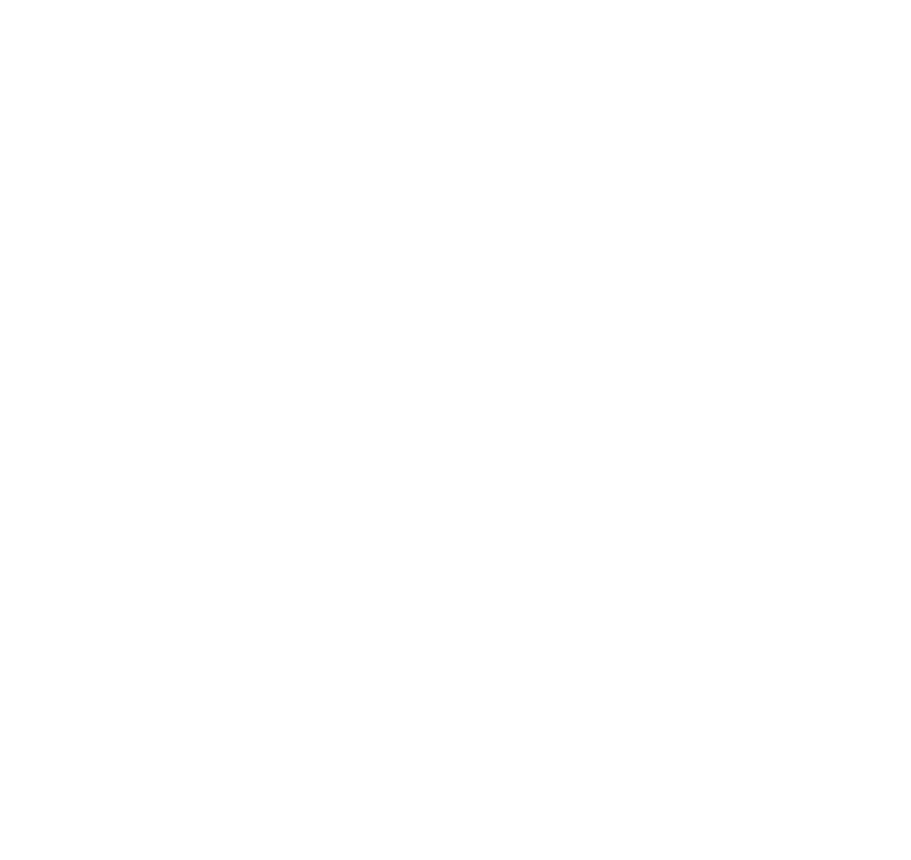 drag, startPoint x: 778, startPoint y: 34, endPoint x: 819, endPoint y: 9, distance: 48.02083 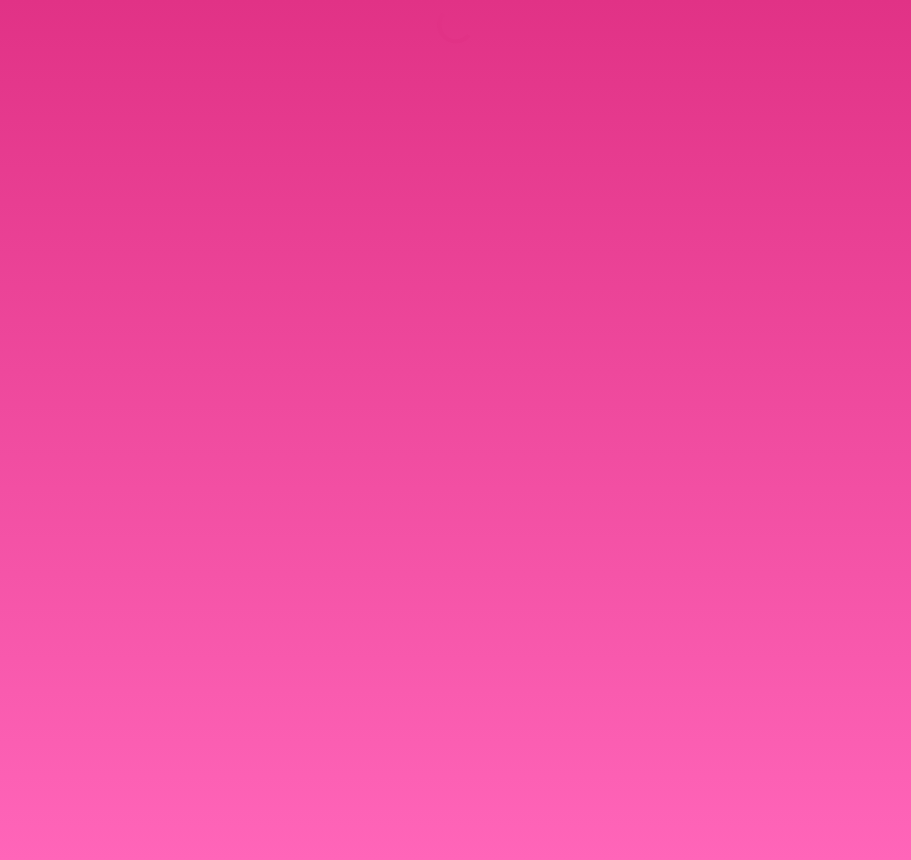 scroll, scrollTop: 0, scrollLeft: 0, axis: both 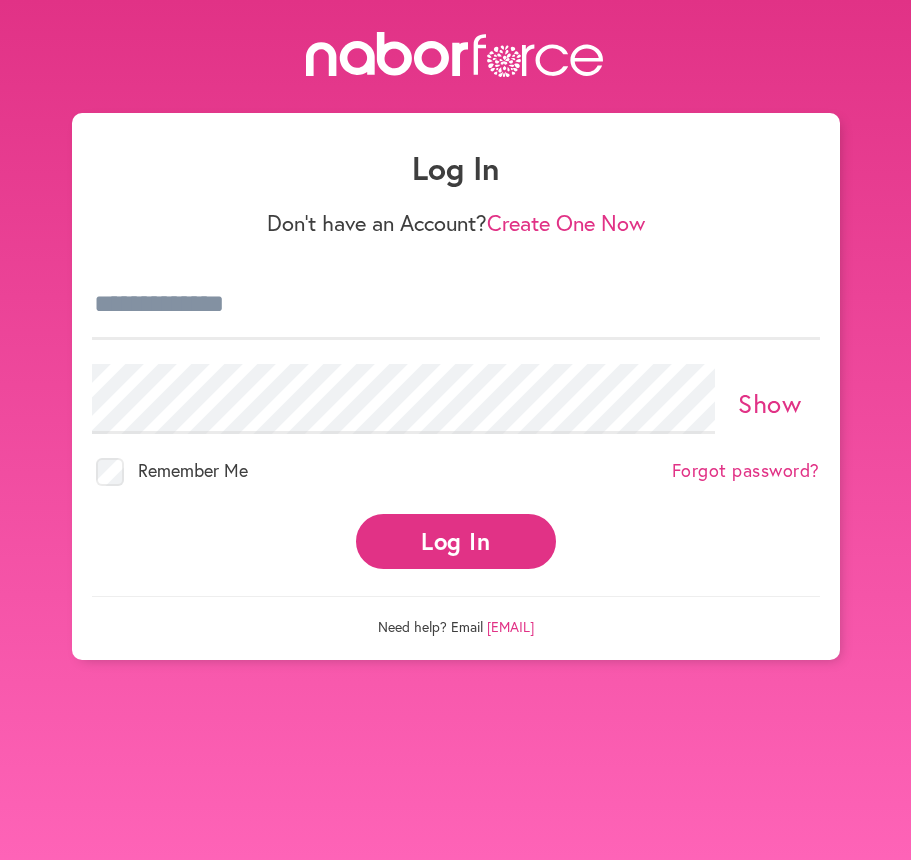 click on "[EMAIL]" at bounding box center (510, 626) 